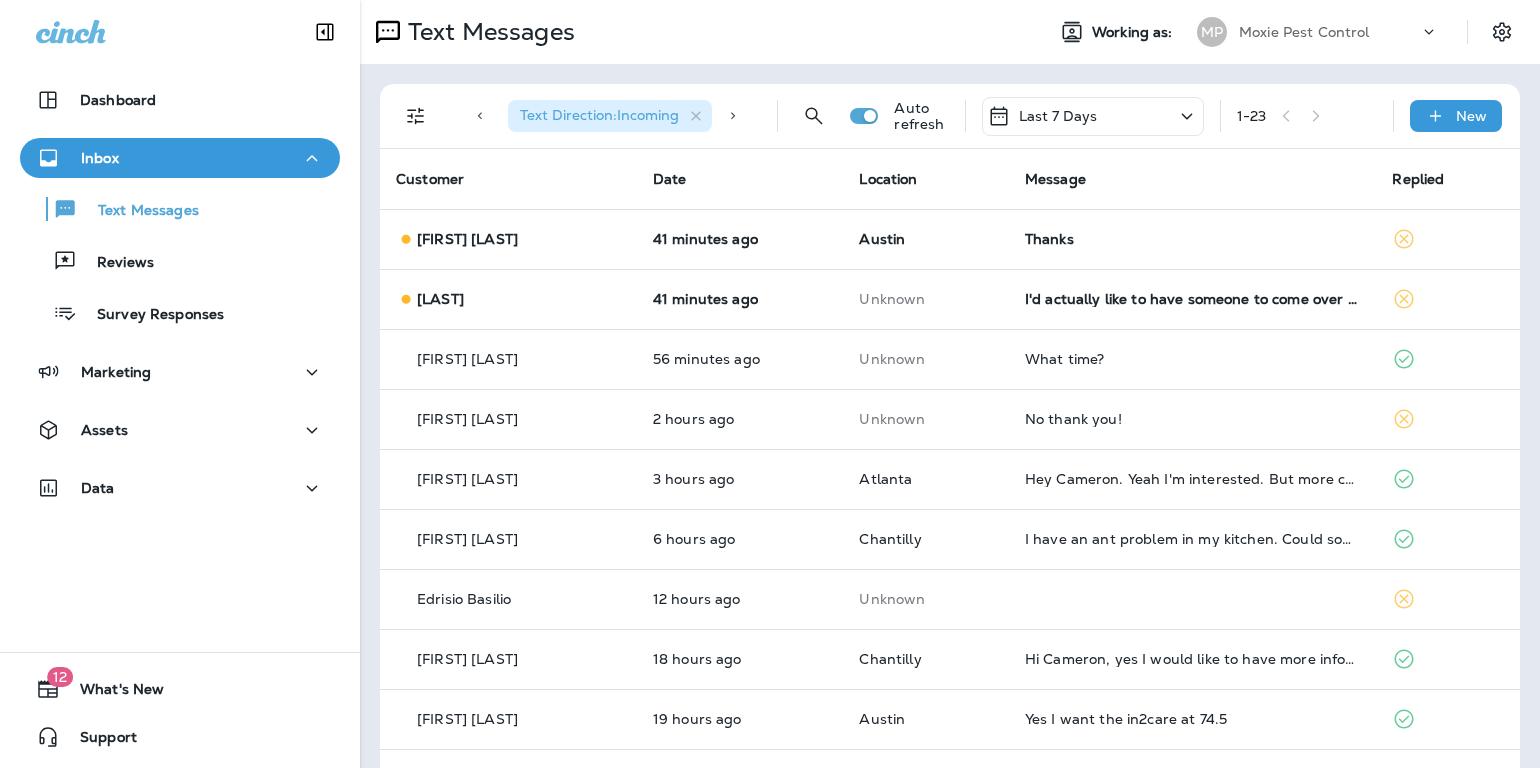 scroll, scrollTop: 0, scrollLeft: 0, axis: both 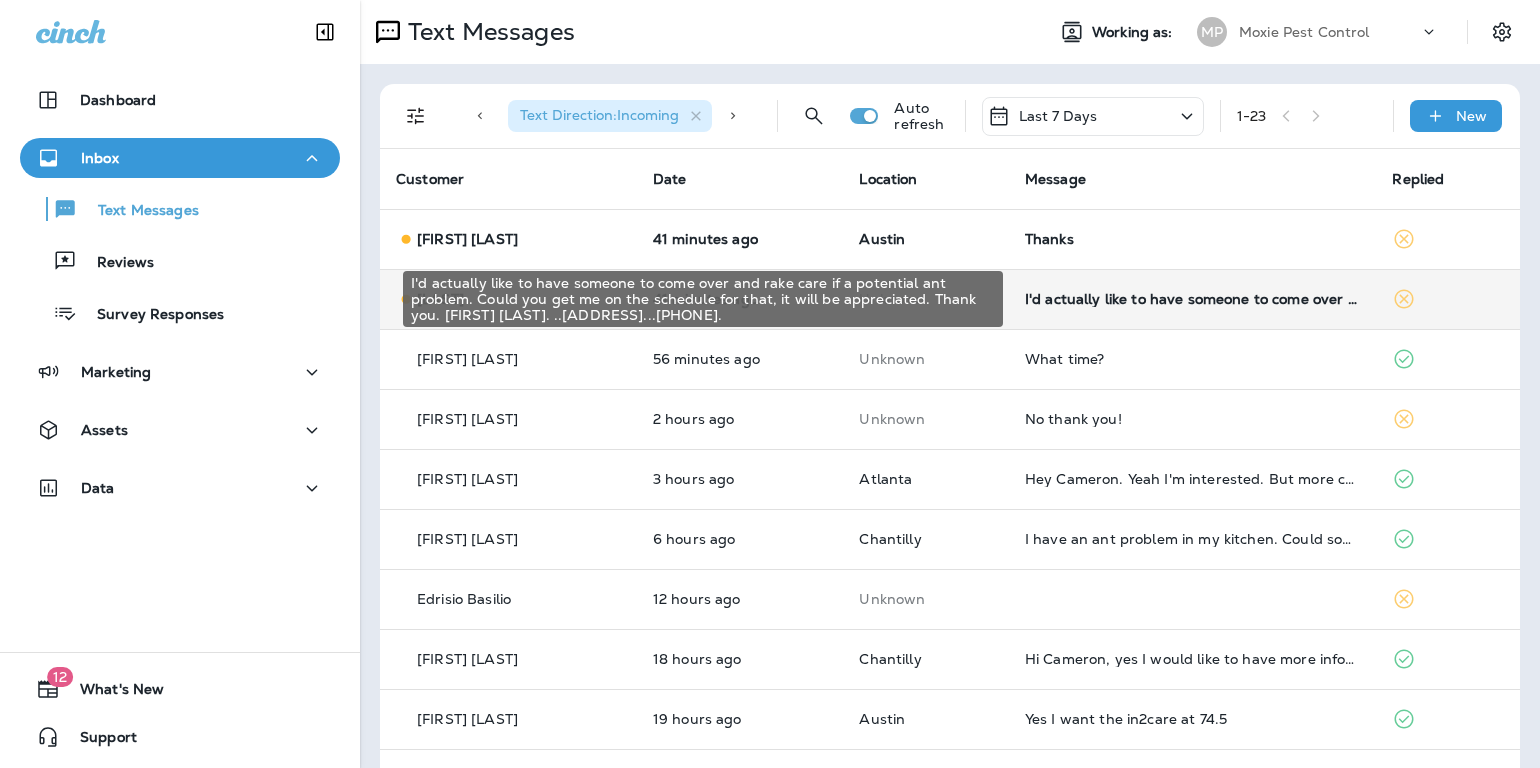 click on "I'd actually like to have someone to come over and rake care if a potential ant problem. Could you get me on the schedule for that, it will be appreciated. Thank you. [FIRST] [LAST]. ..[ADDRESS]...[PHONE]." at bounding box center (1193, 299) 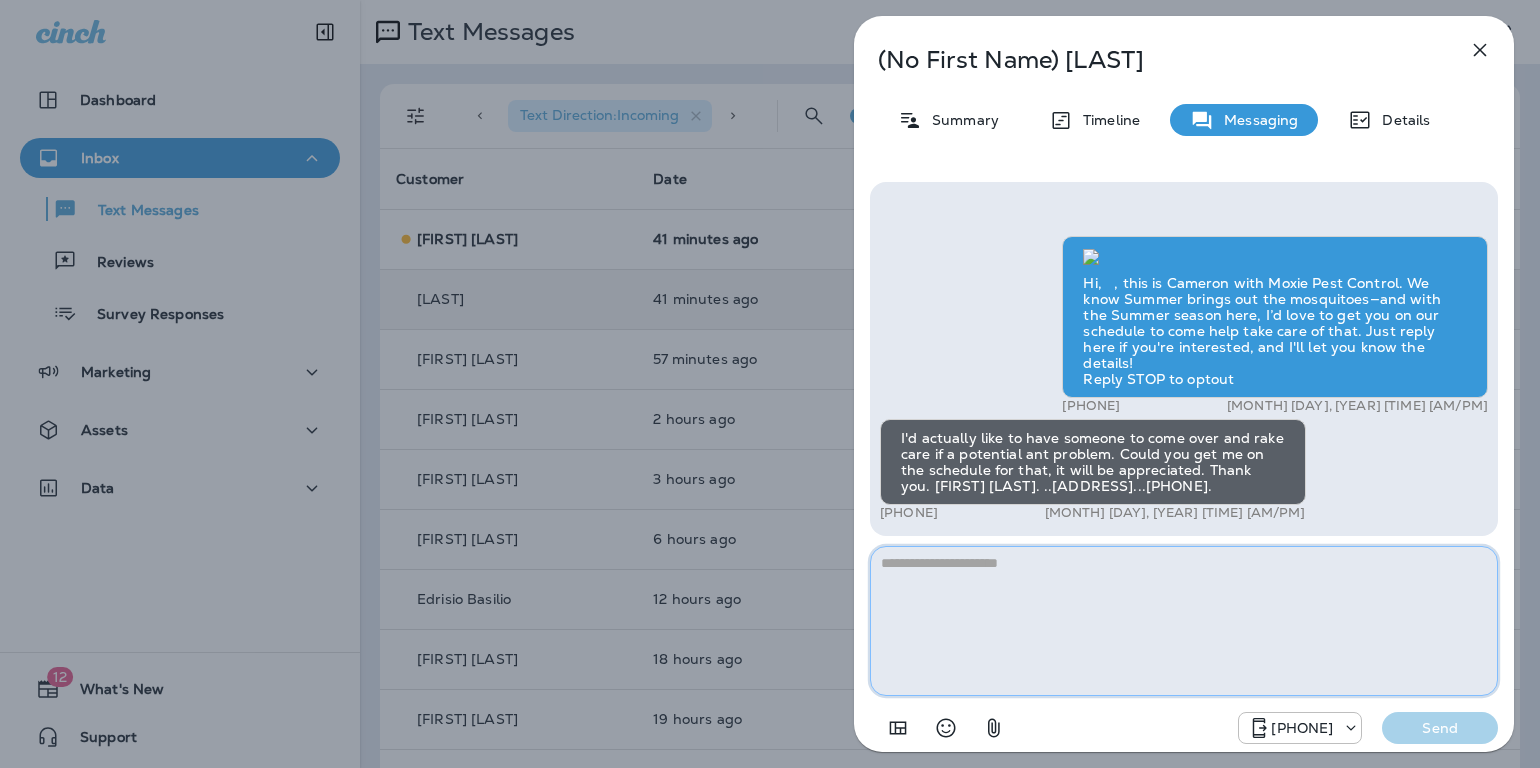 paste on "**********" 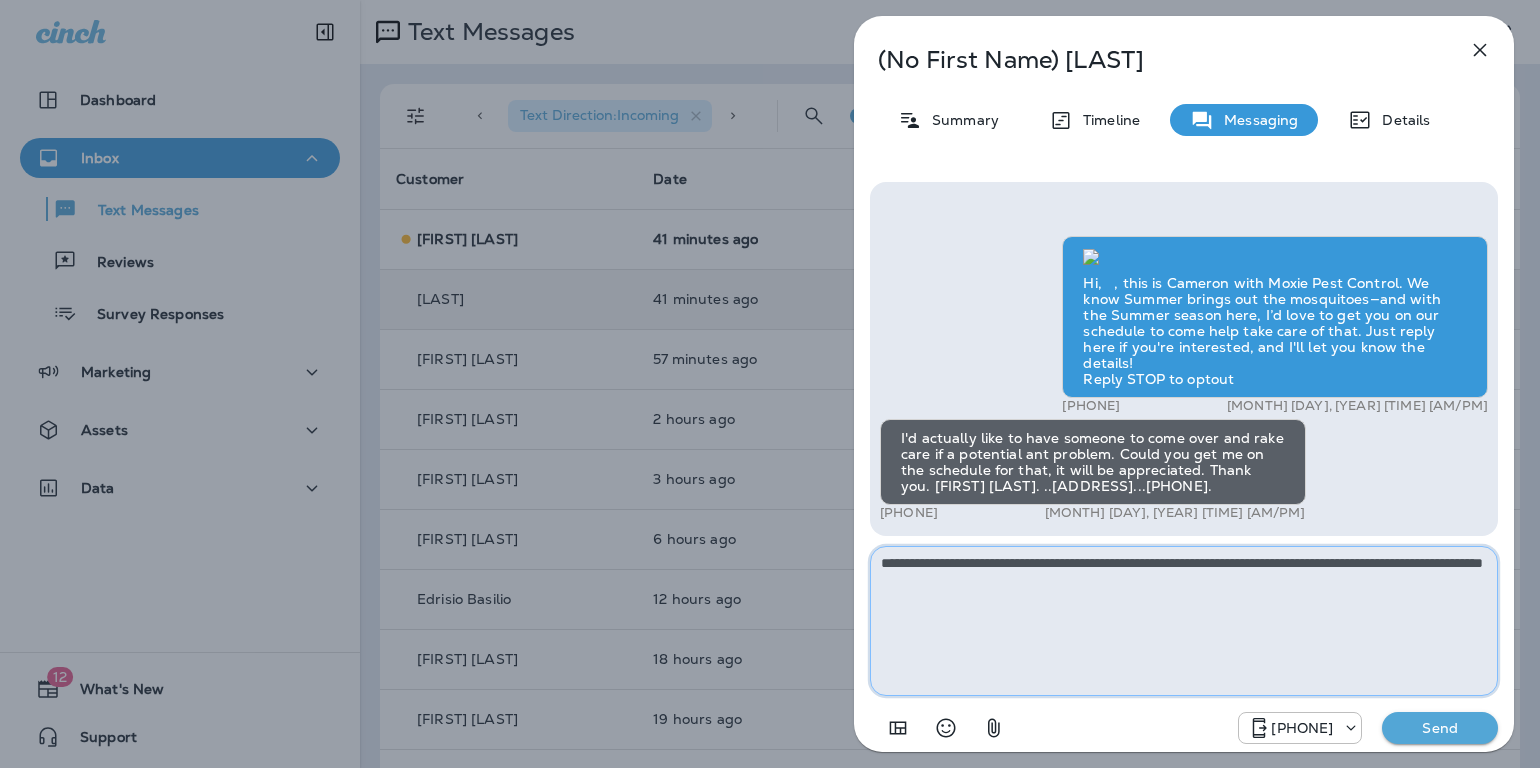 type on "**********" 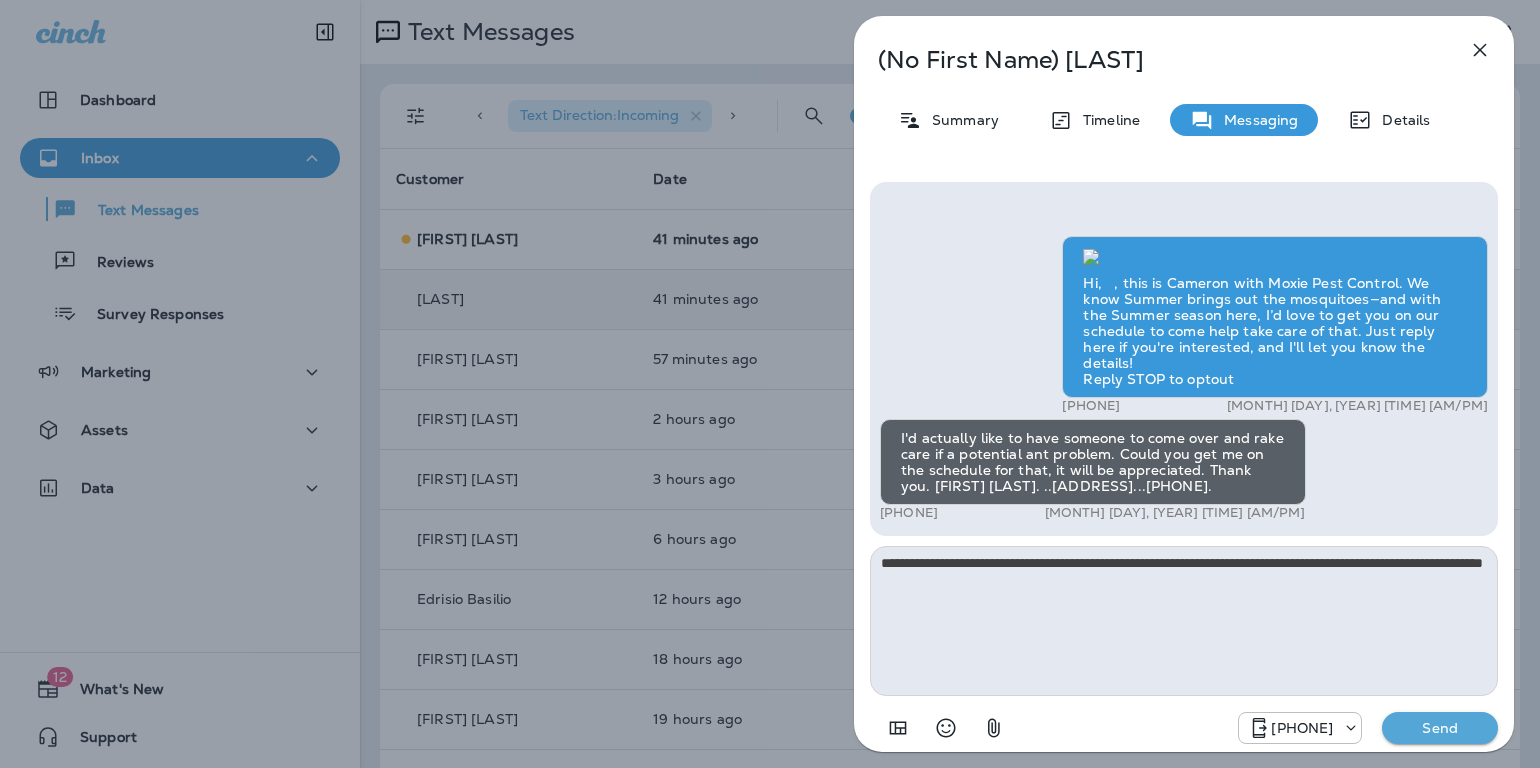 click on "Send" at bounding box center (1440, 728) 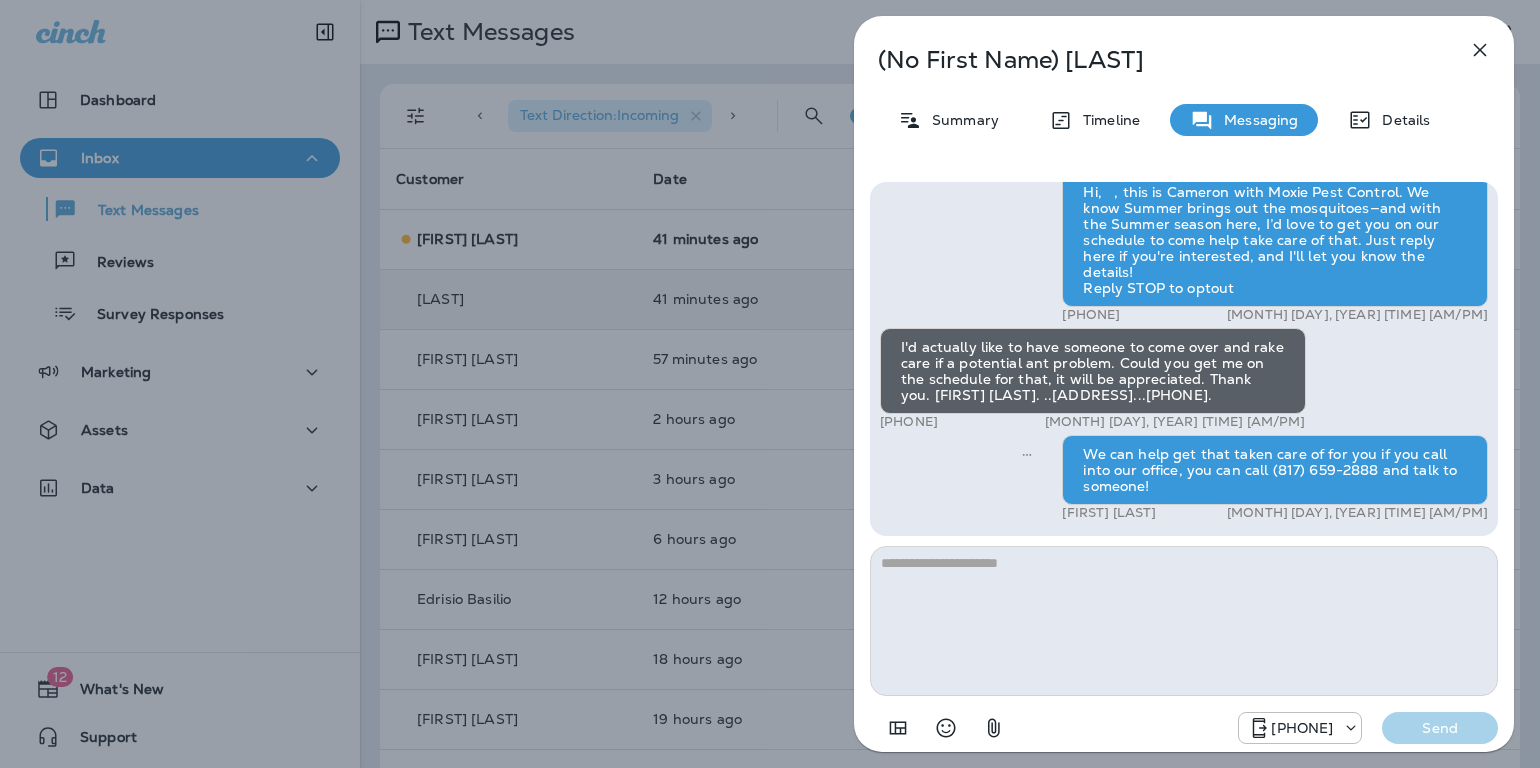 click at bounding box center [1480, 50] 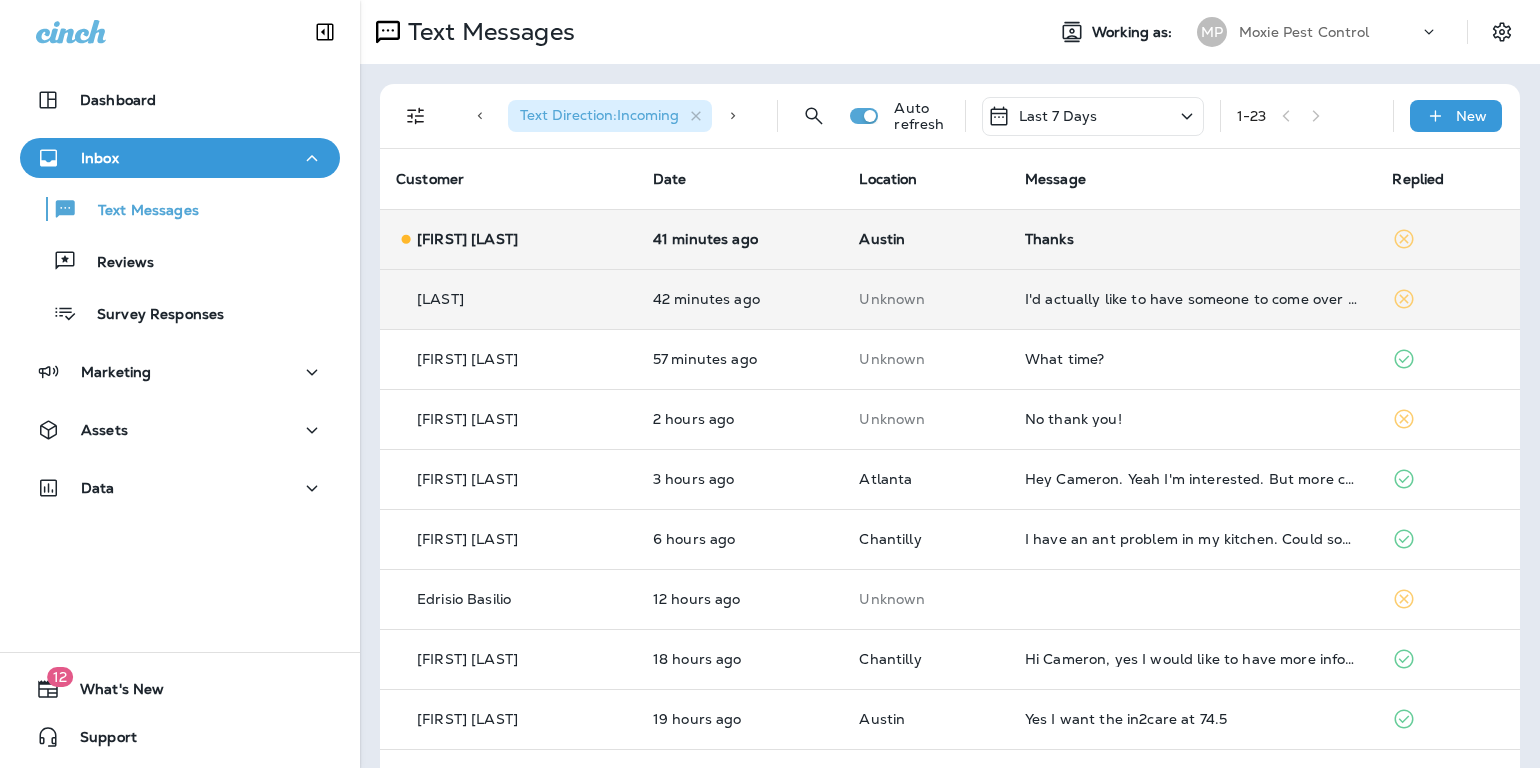 click on "Thanks" at bounding box center (1193, 239) 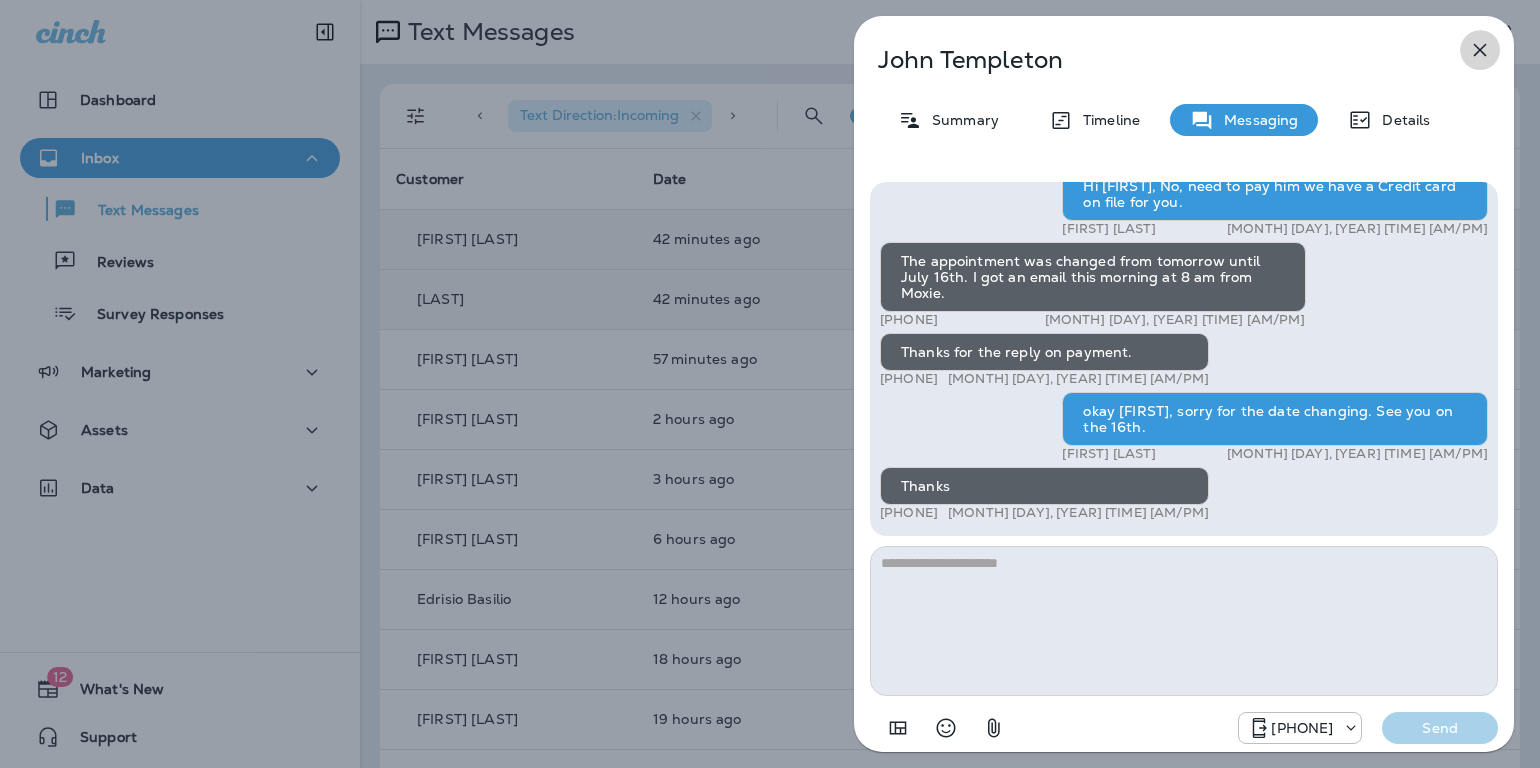 click at bounding box center [1480, 50] 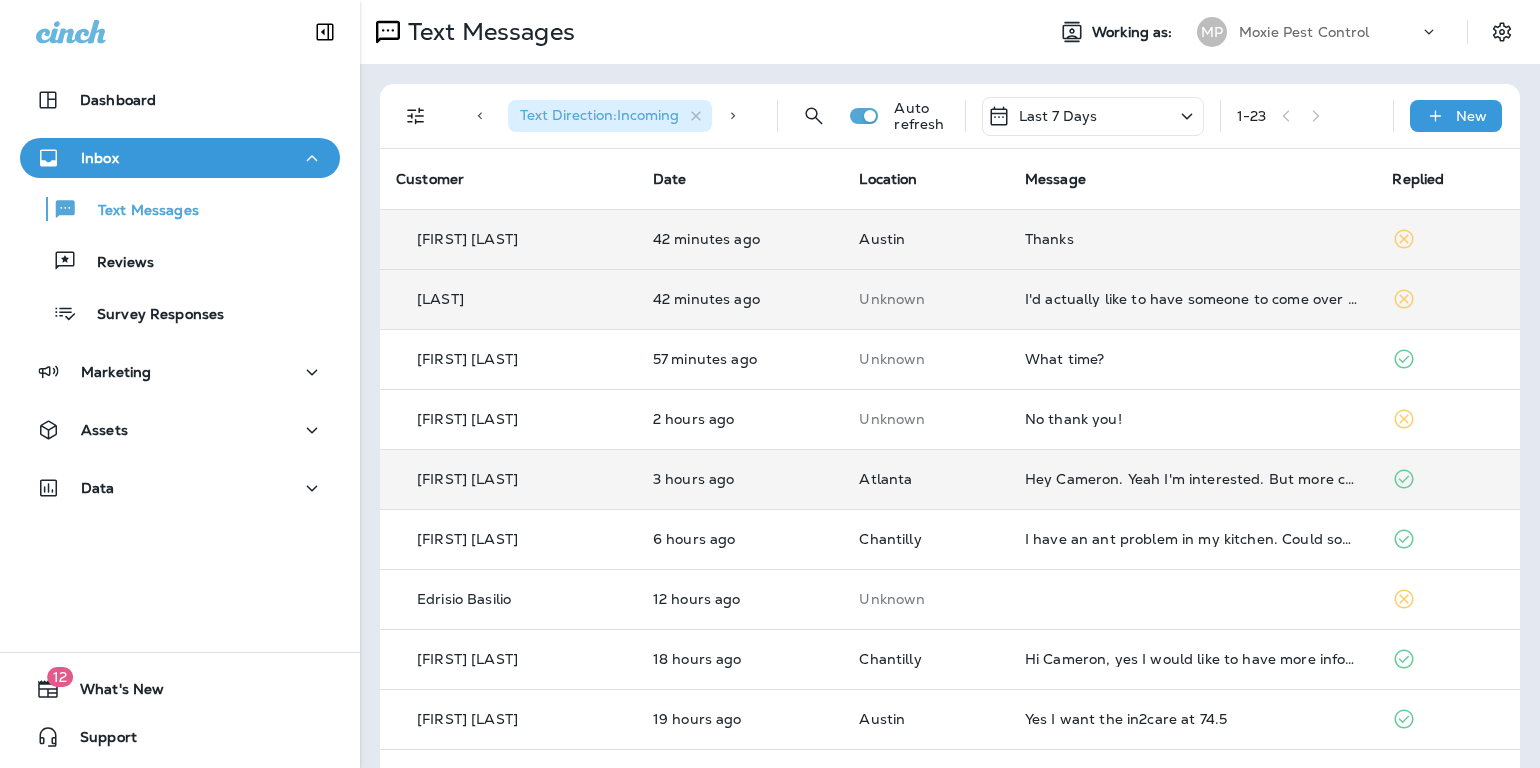 scroll, scrollTop: 38, scrollLeft: 0, axis: vertical 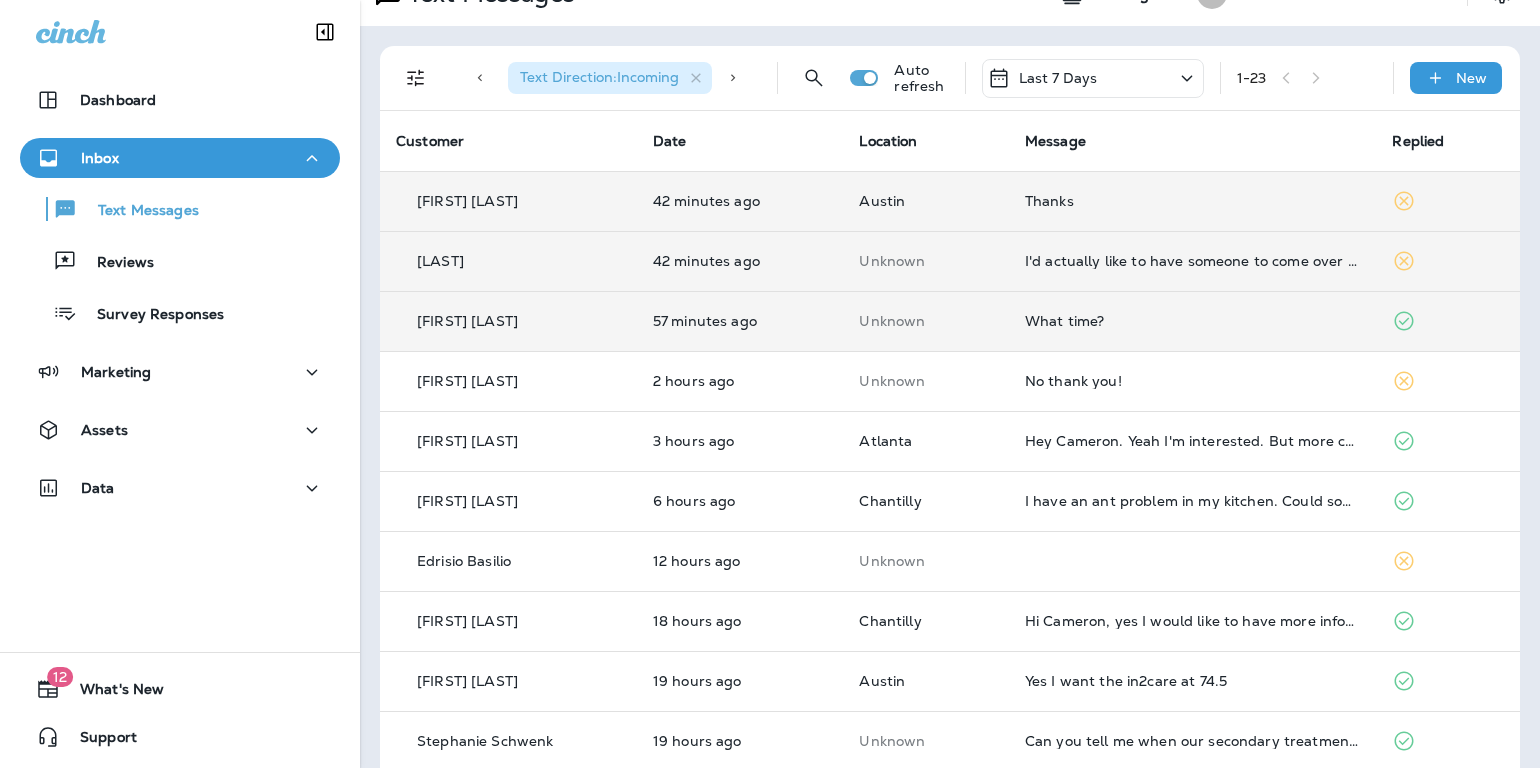 click on "What time?" at bounding box center (1193, 321) 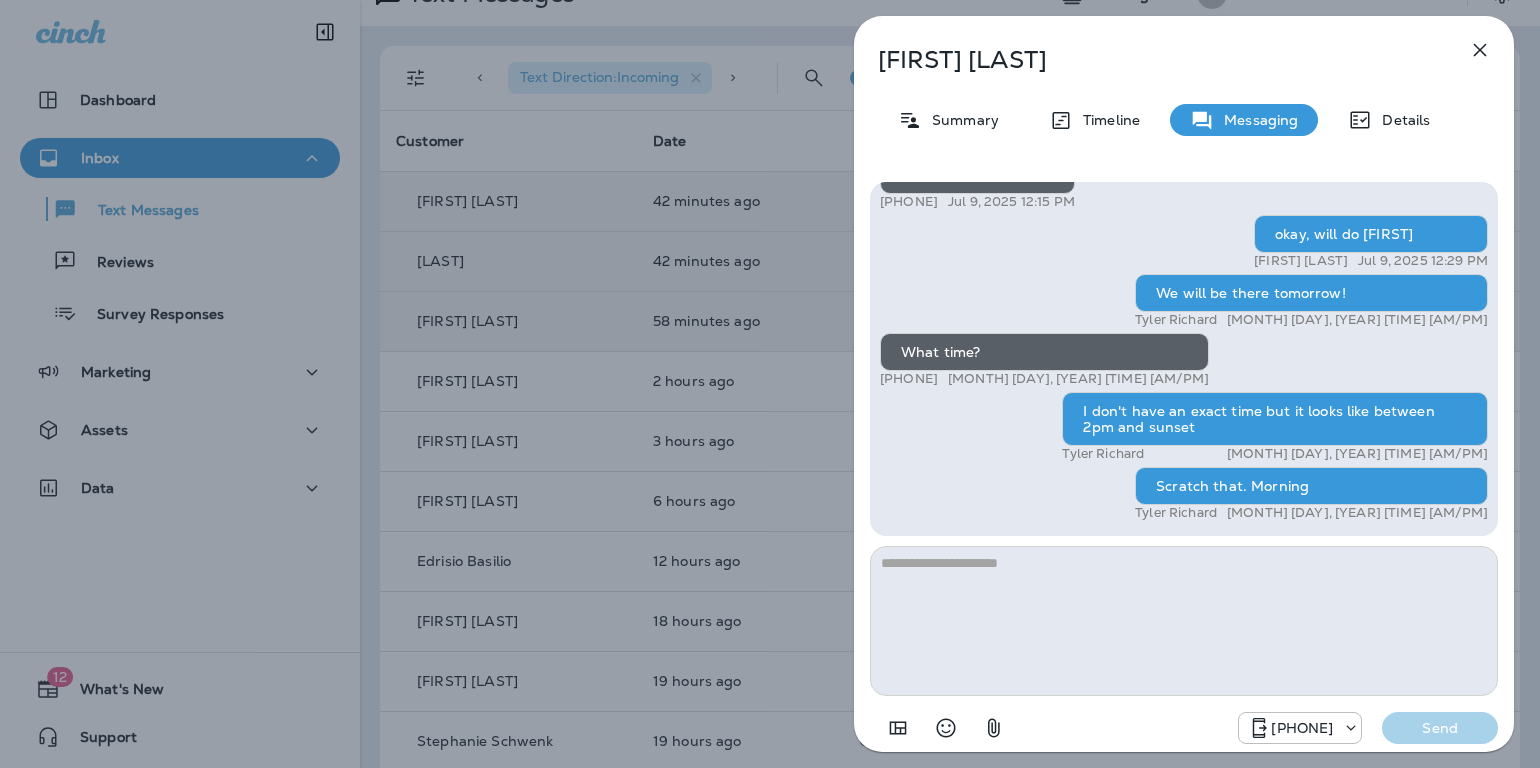 click at bounding box center [1480, 50] 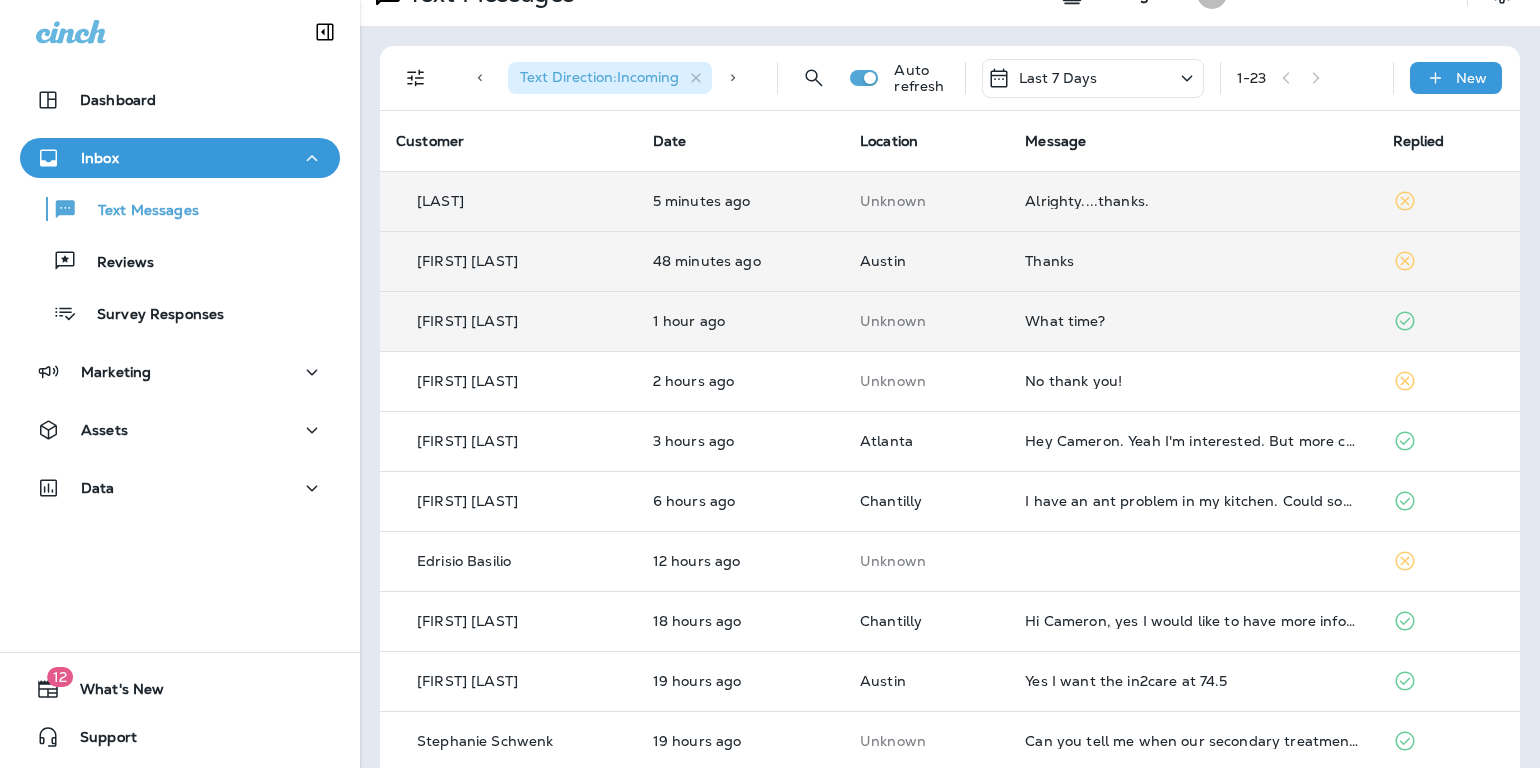 click on "Alrighty....thanks." at bounding box center (1192, 201) 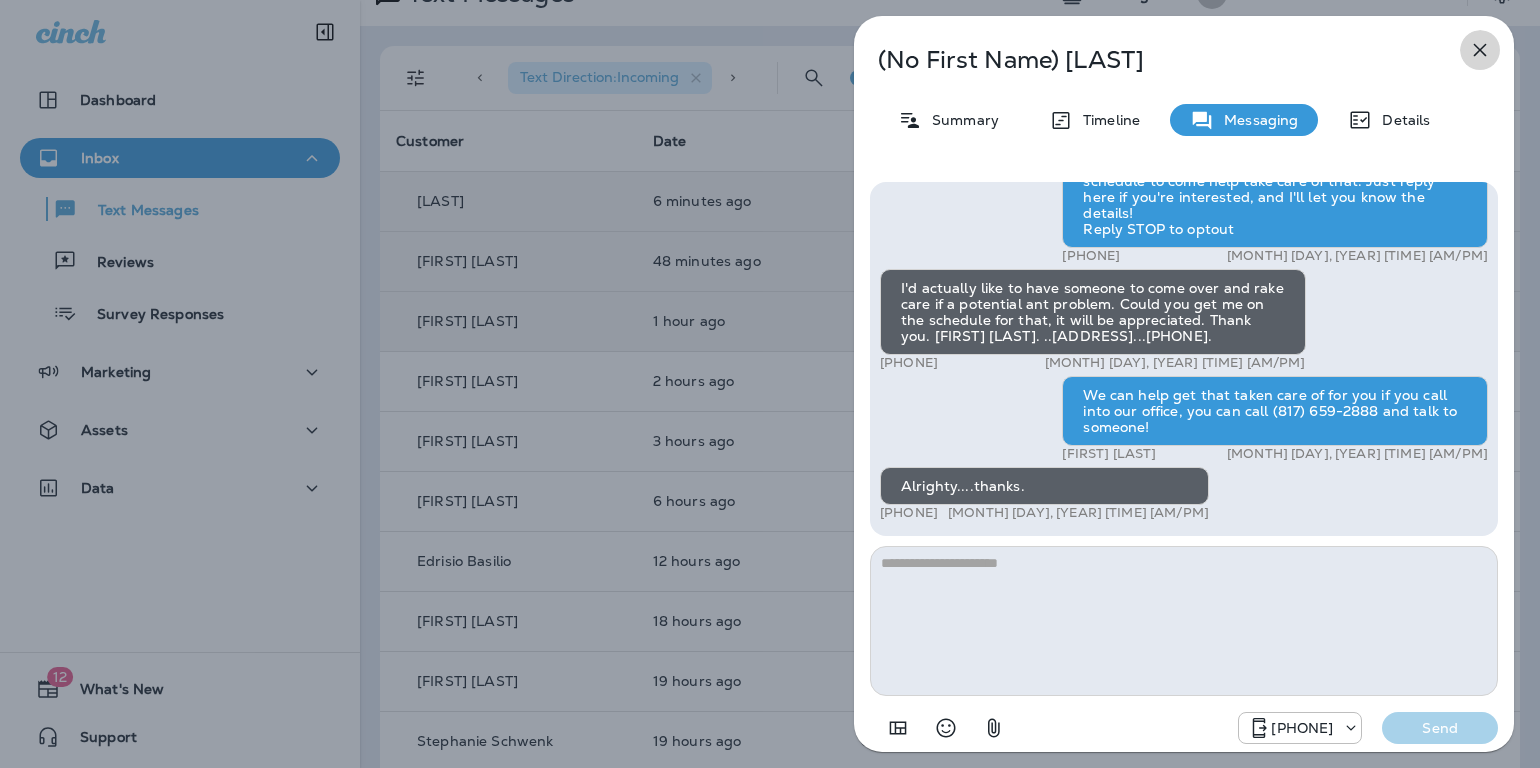 click at bounding box center [1480, 50] 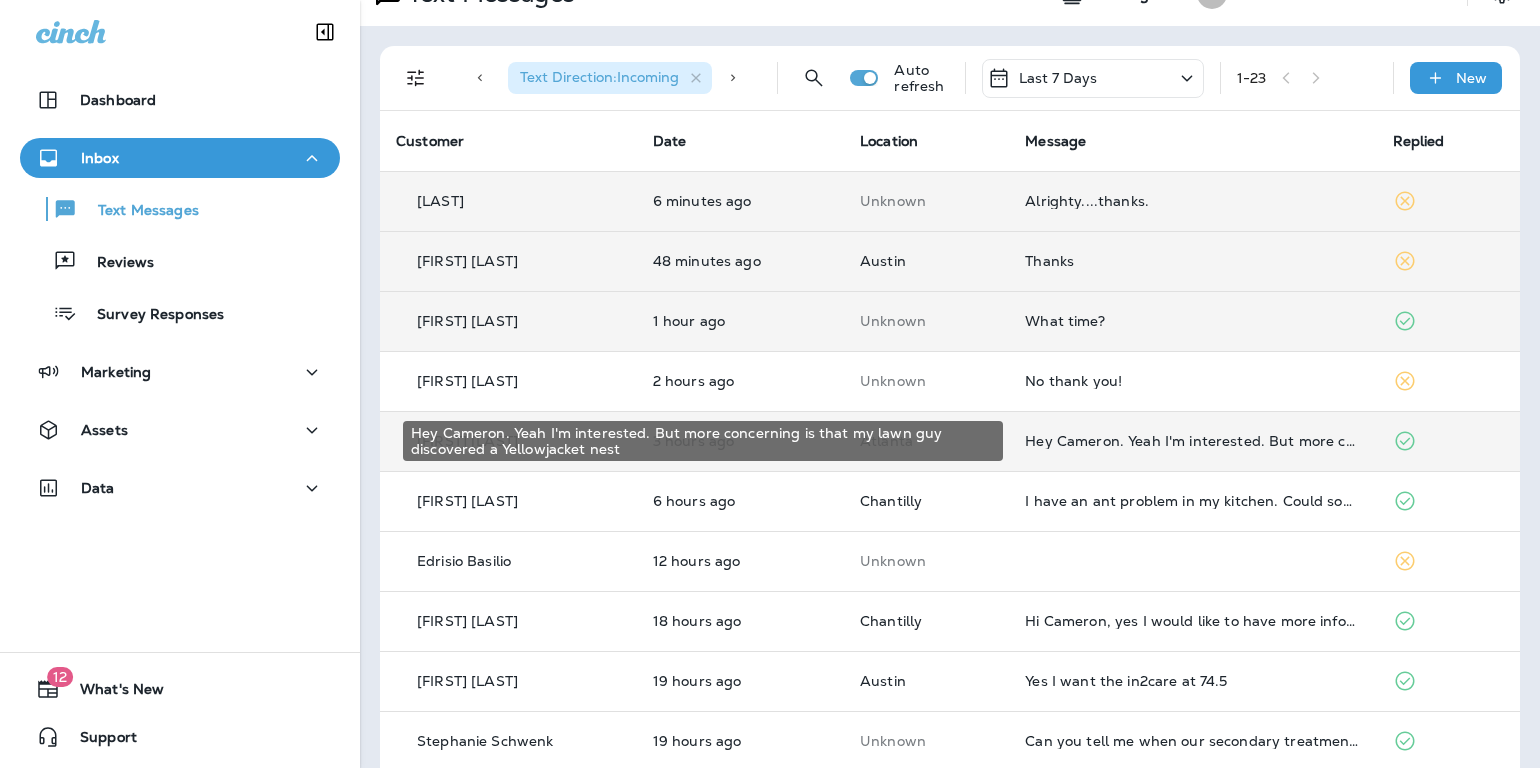 click on "Hey Cameron. Yeah I'm interested. But more concerning is that my lawn guy discovered a Yellowjacket nest" at bounding box center [1192, 441] 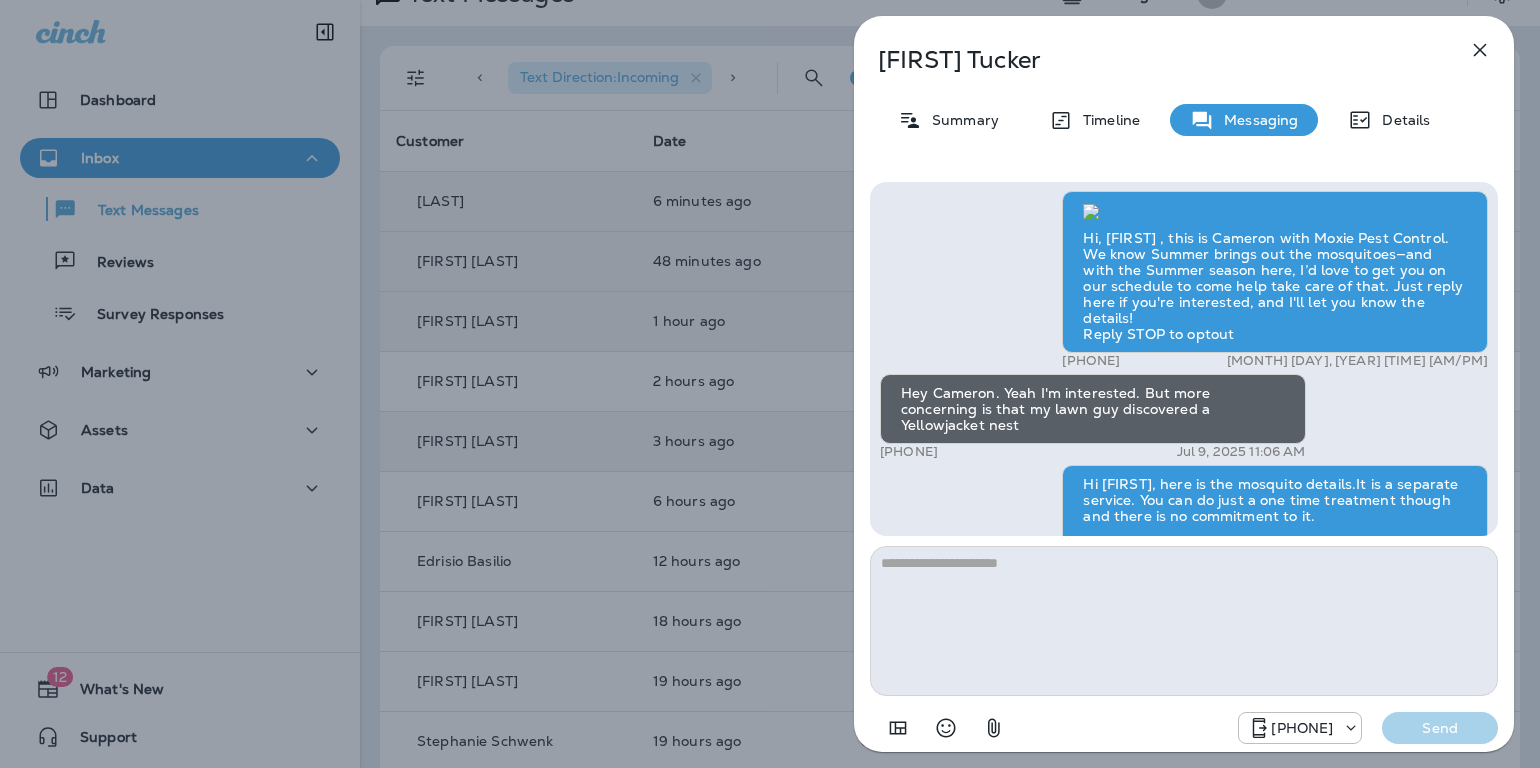 scroll, scrollTop: -782, scrollLeft: 0, axis: vertical 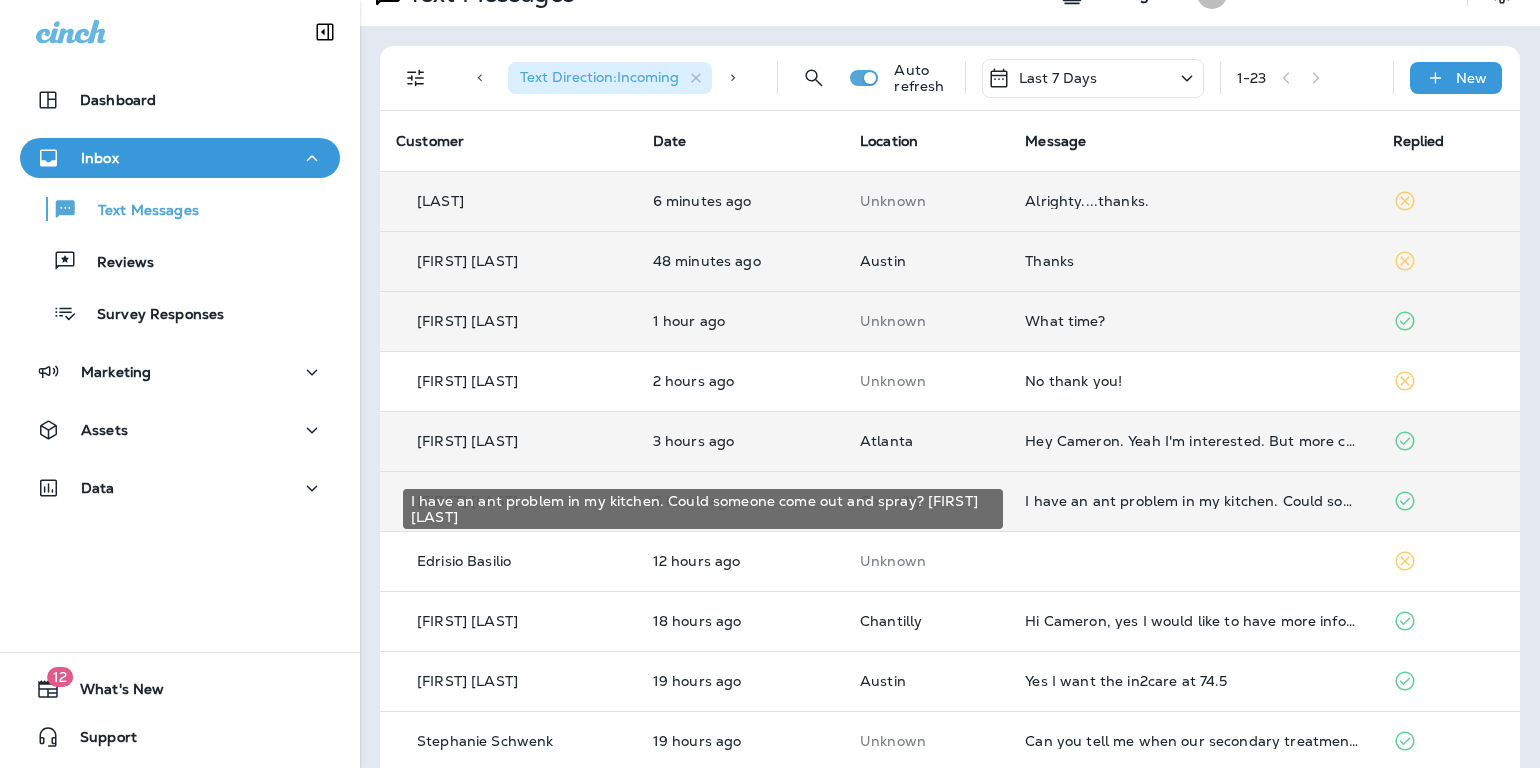click on "I have an ant problem in my kitchen. Could someone come out and spray? [FIRST] [LAST]" at bounding box center [1192, 501] 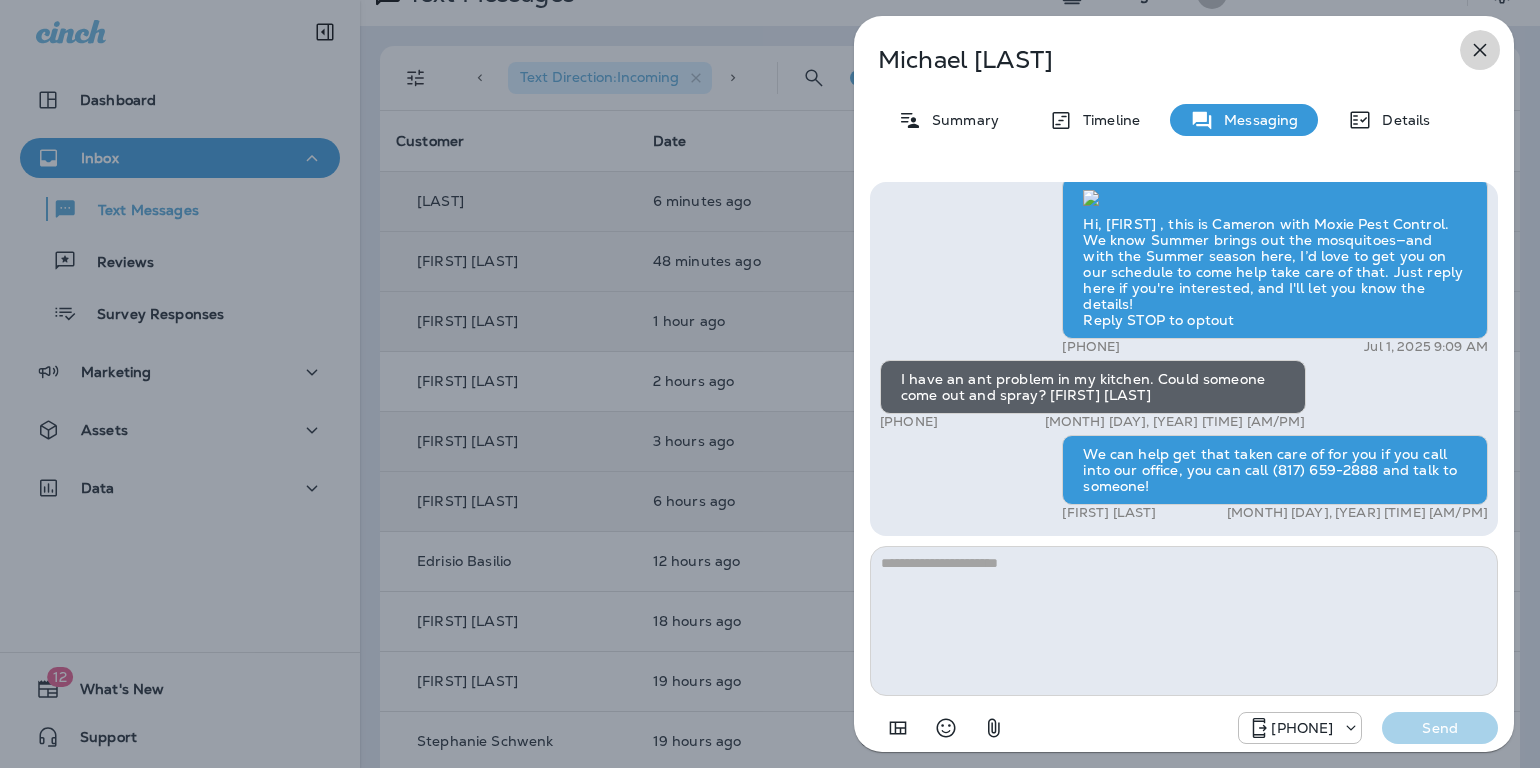 click at bounding box center [1480, 50] 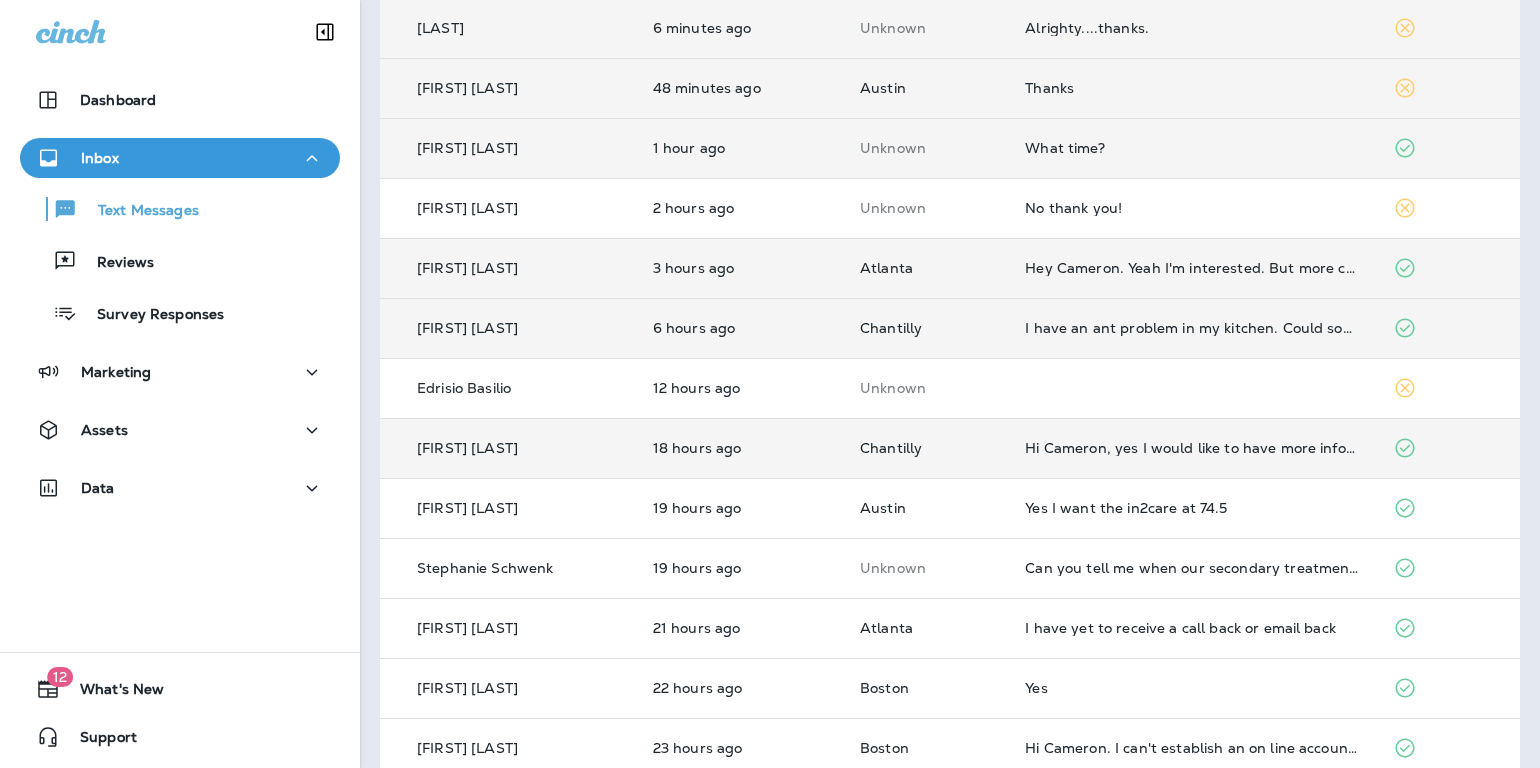 scroll, scrollTop: 587, scrollLeft: 0, axis: vertical 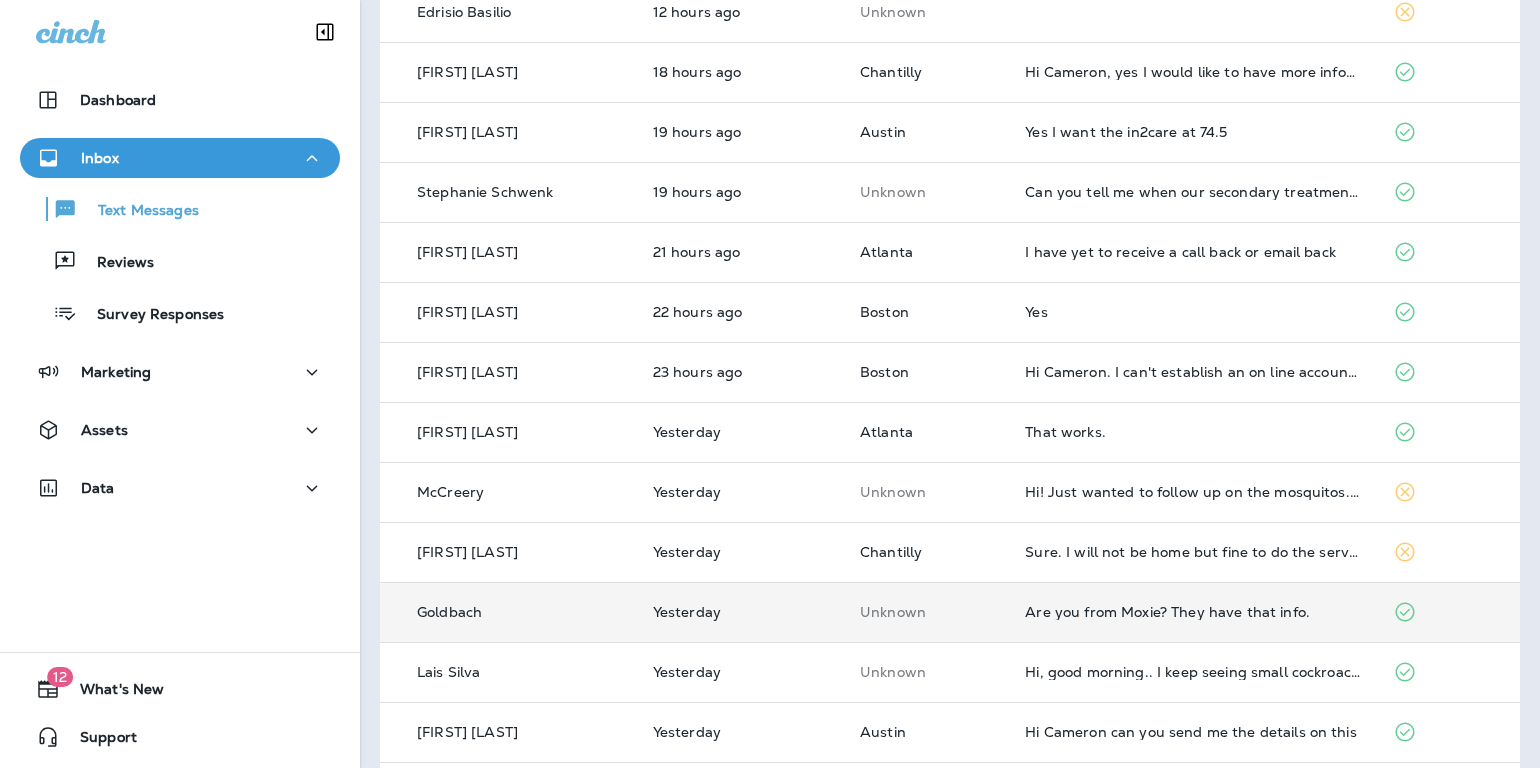 click on "Are you from Moxie? They have that info." at bounding box center [1192, 612] 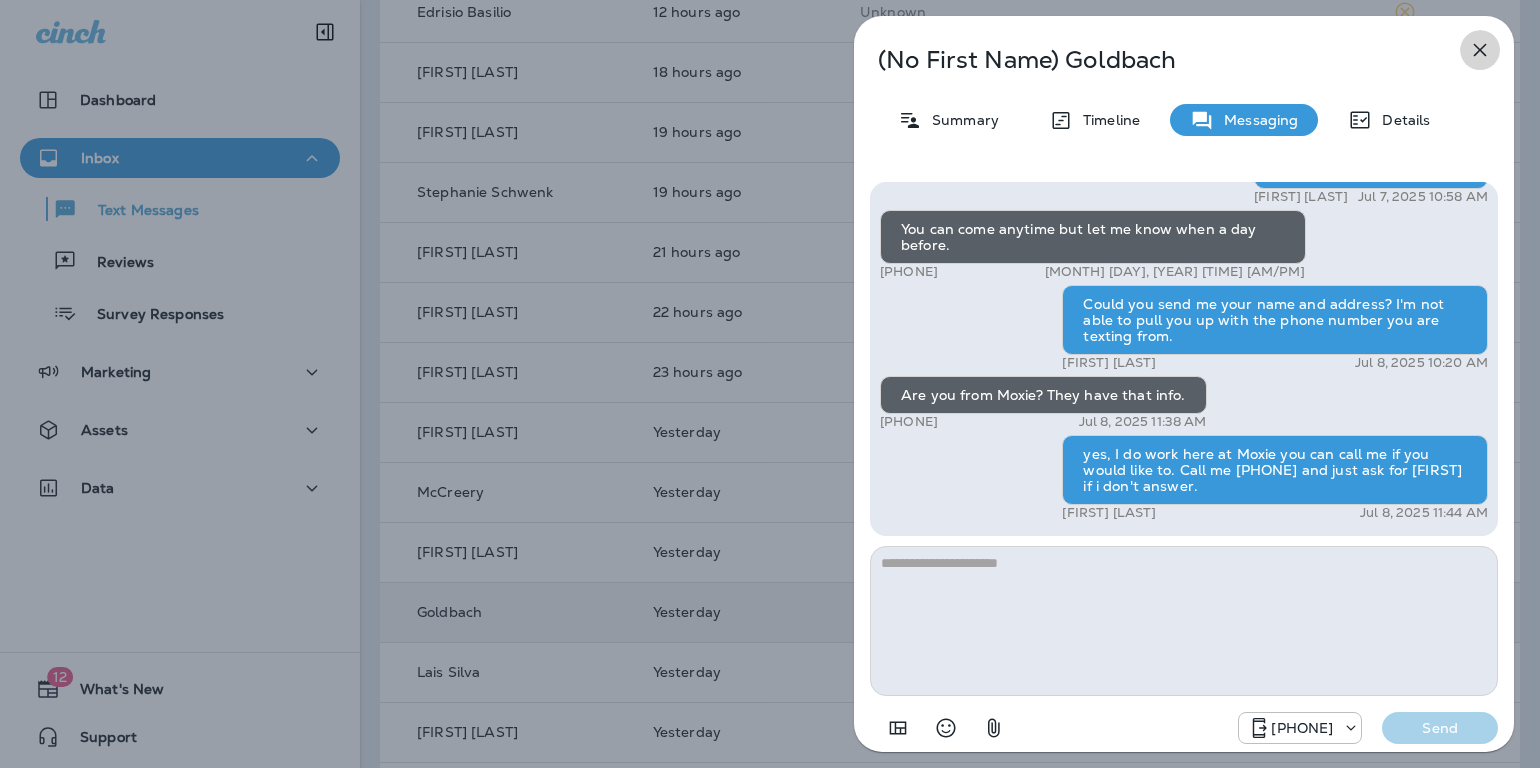 click at bounding box center [1480, 50] 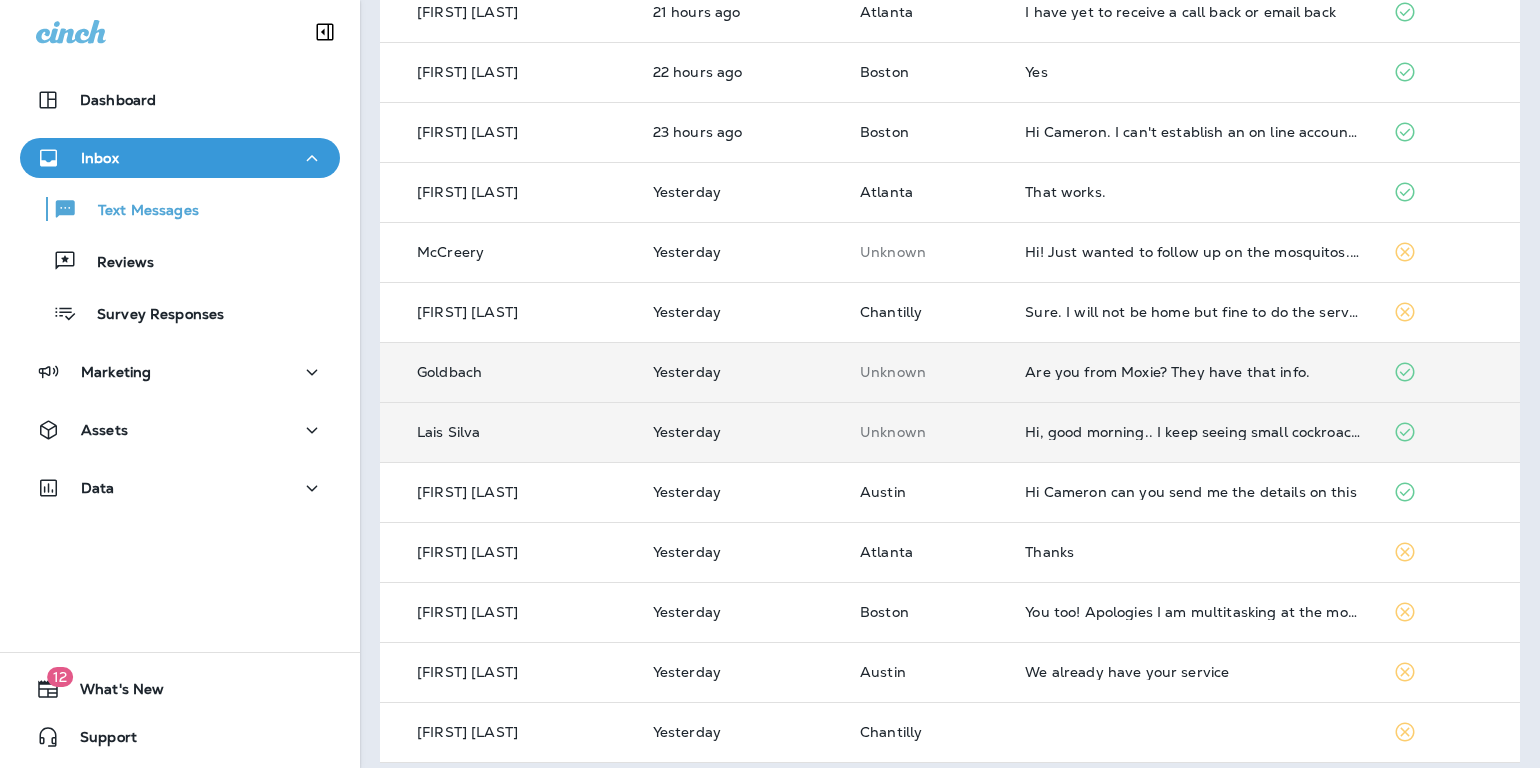scroll, scrollTop: 842, scrollLeft: 0, axis: vertical 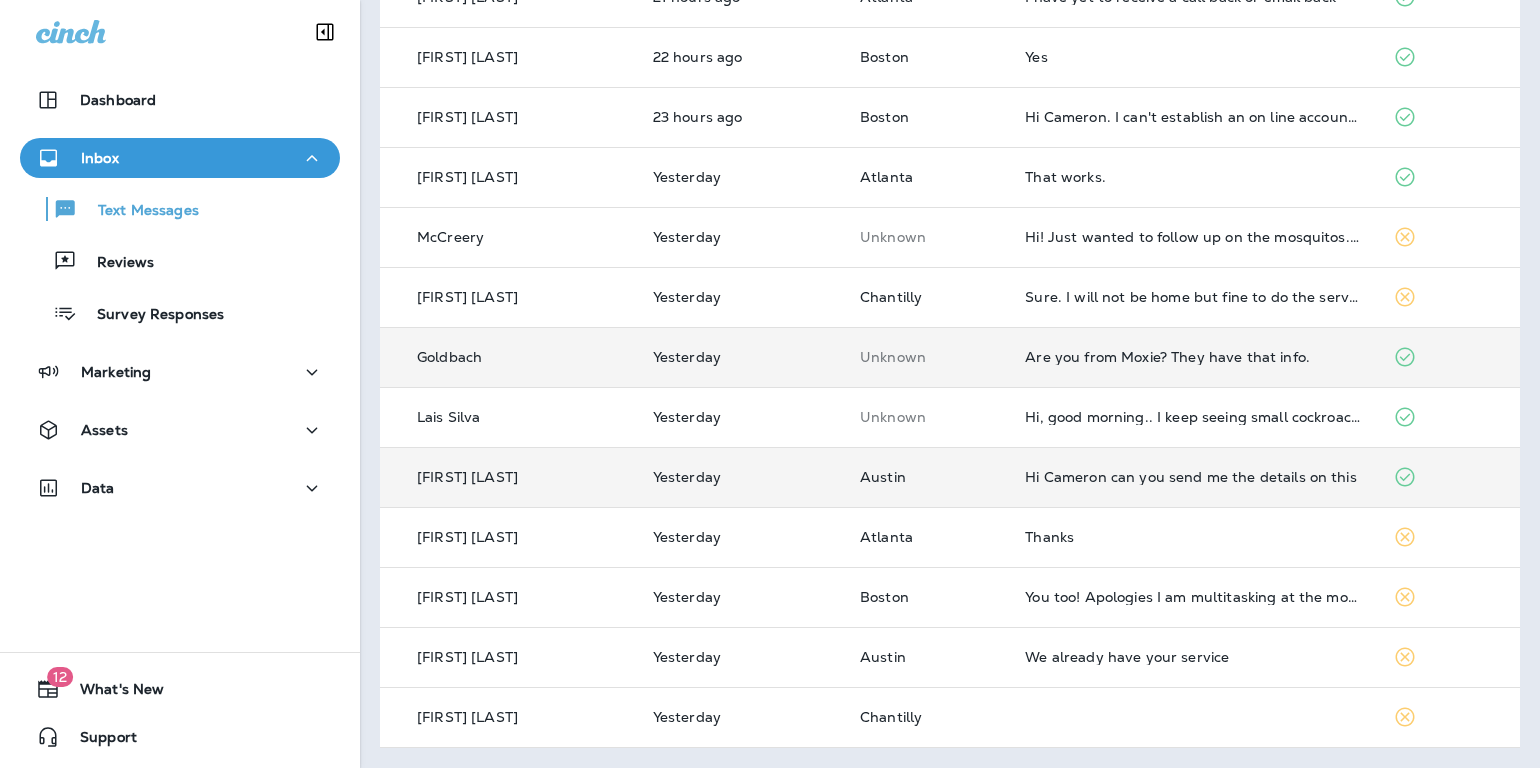 click on "Hi Cameron can you send me the details on this" at bounding box center [1192, 477] 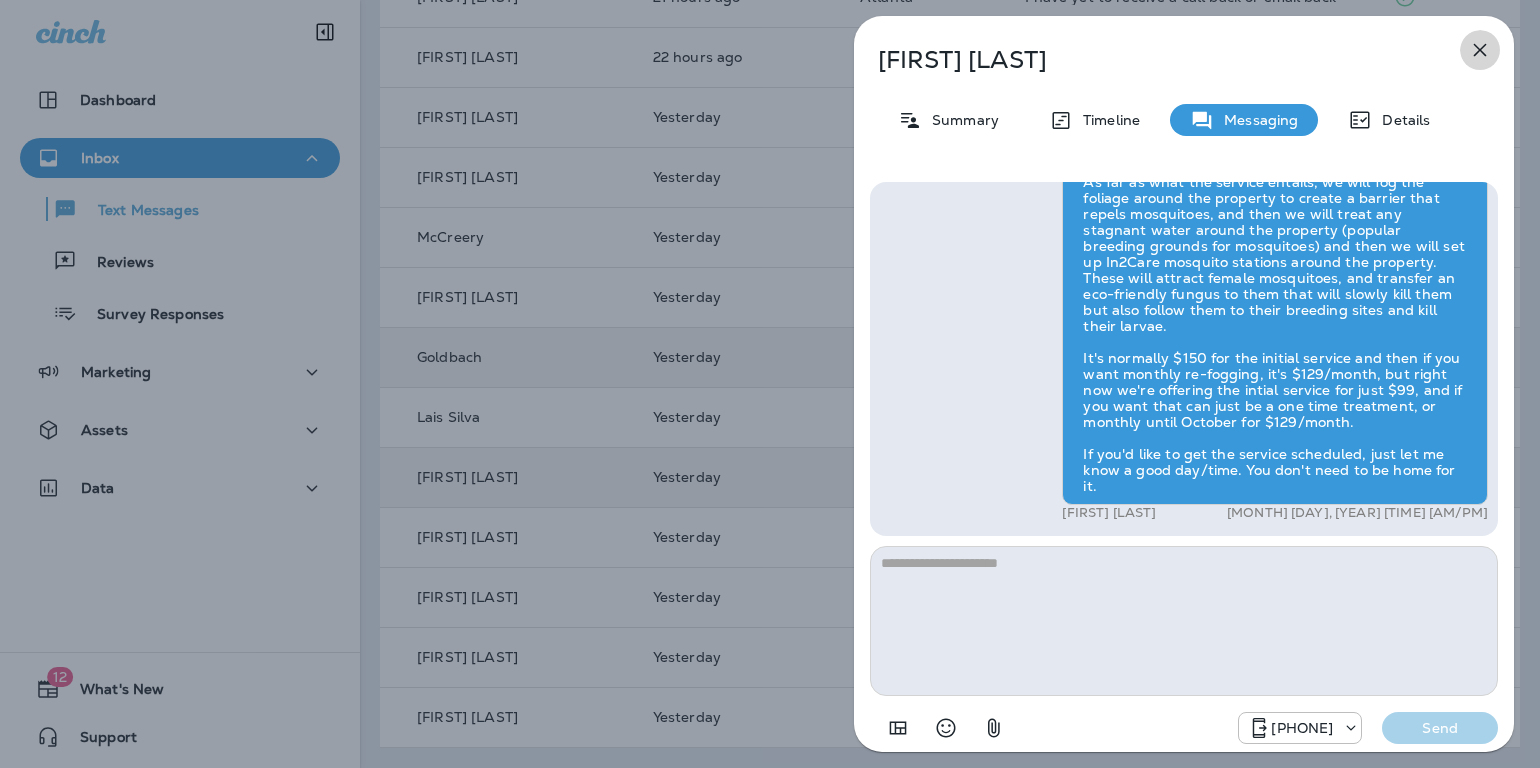 click at bounding box center [1480, 50] 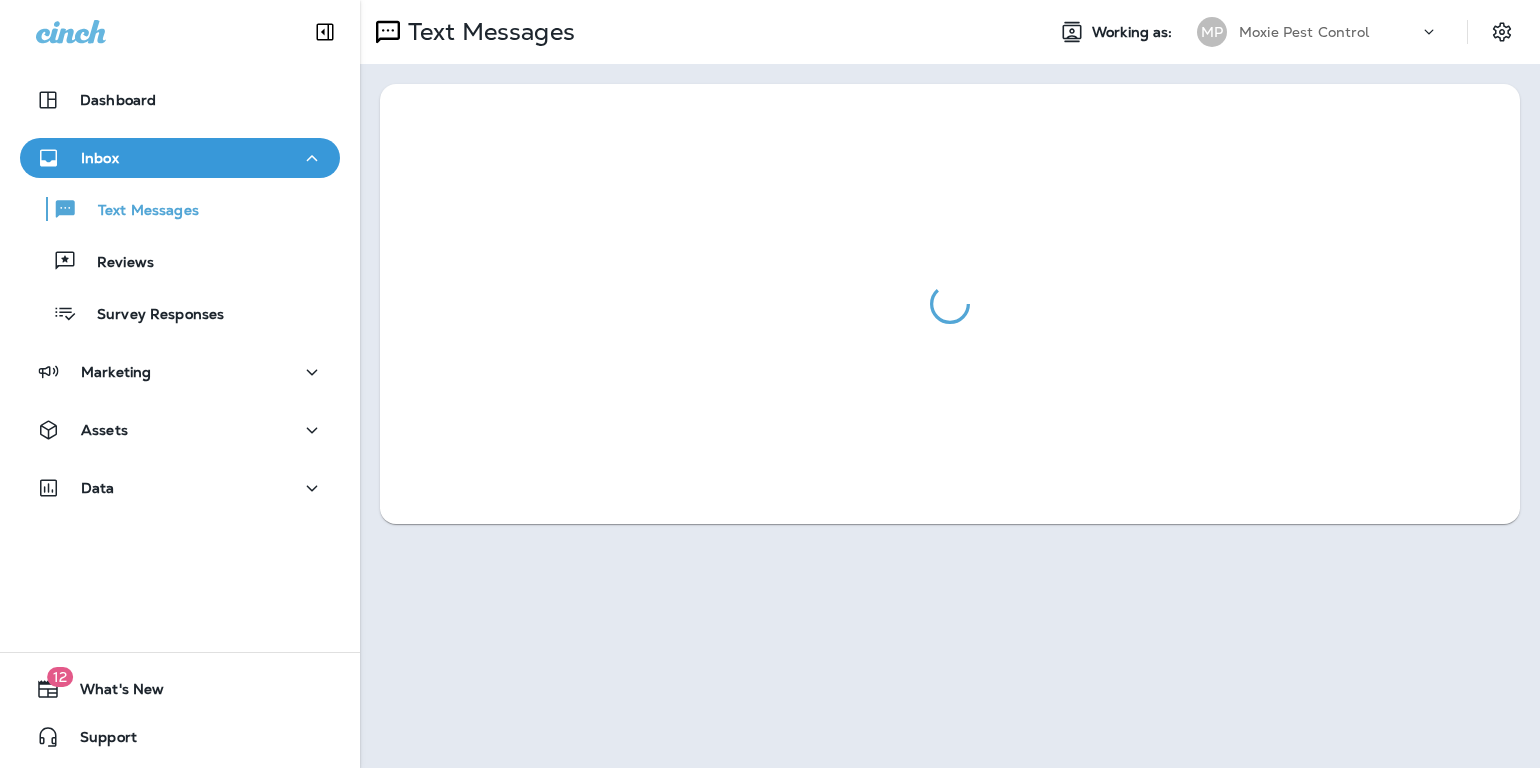 scroll, scrollTop: 0, scrollLeft: 0, axis: both 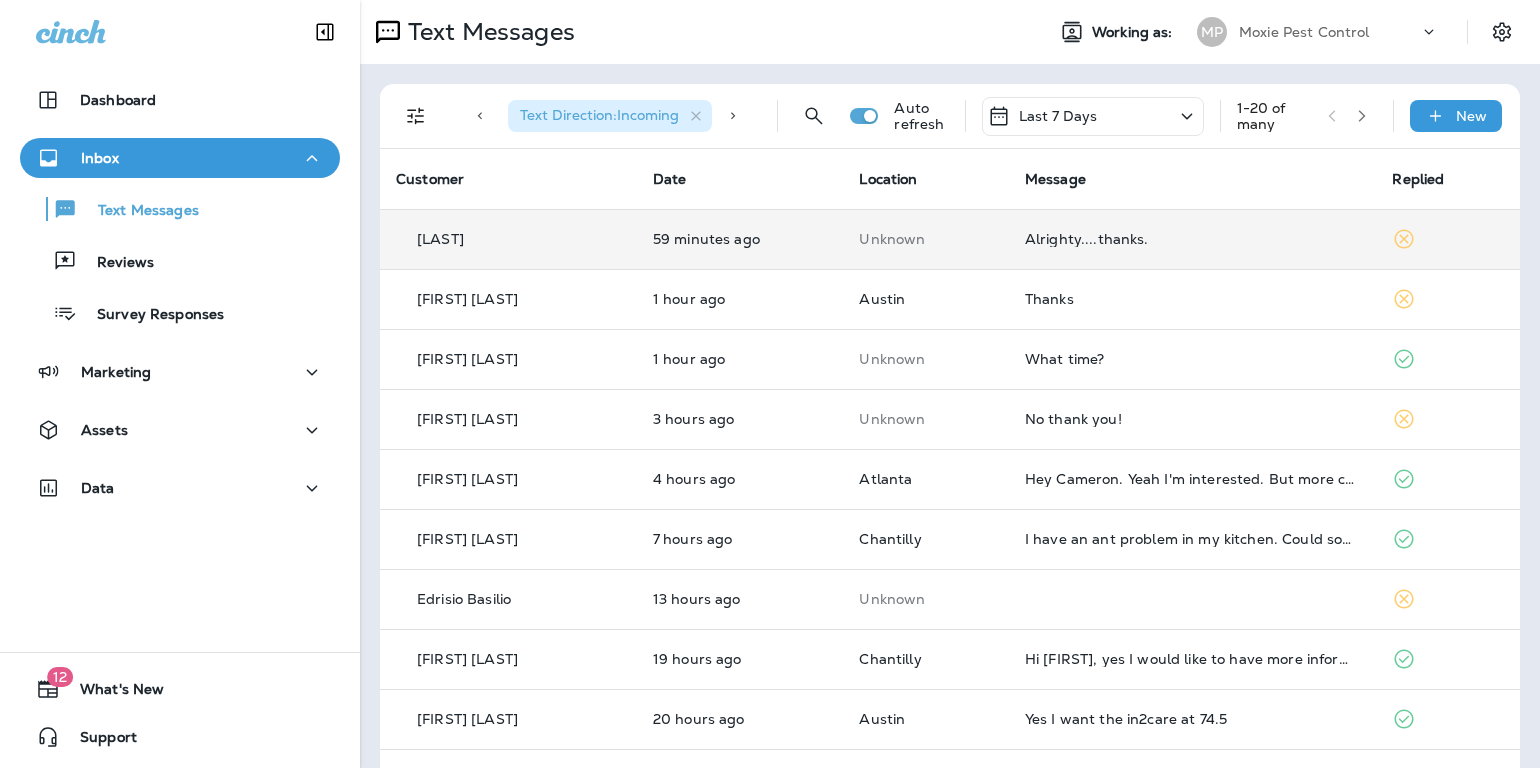 click on "Alrighty....thanks." at bounding box center (1193, 239) 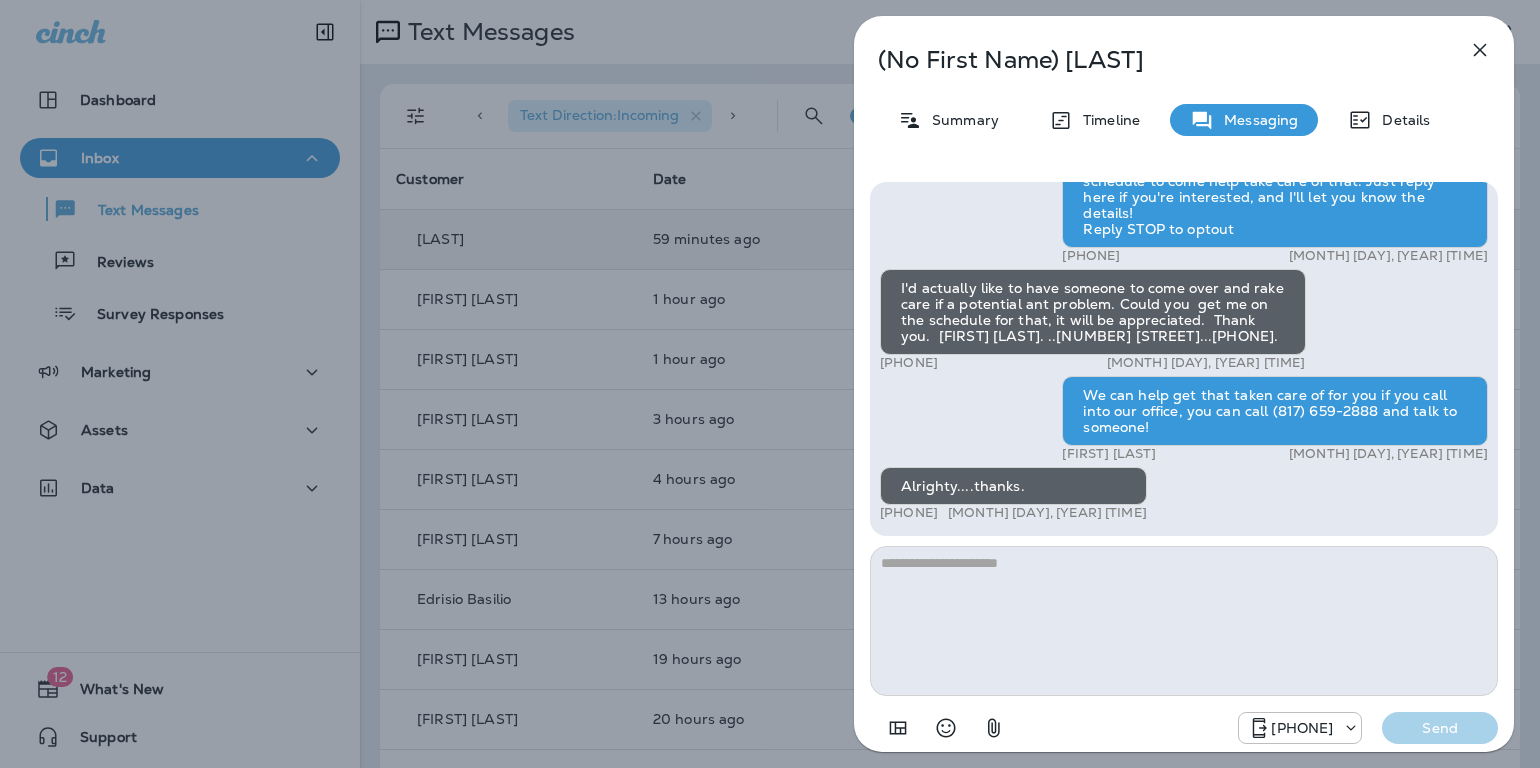 click at bounding box center [1480, 50] 